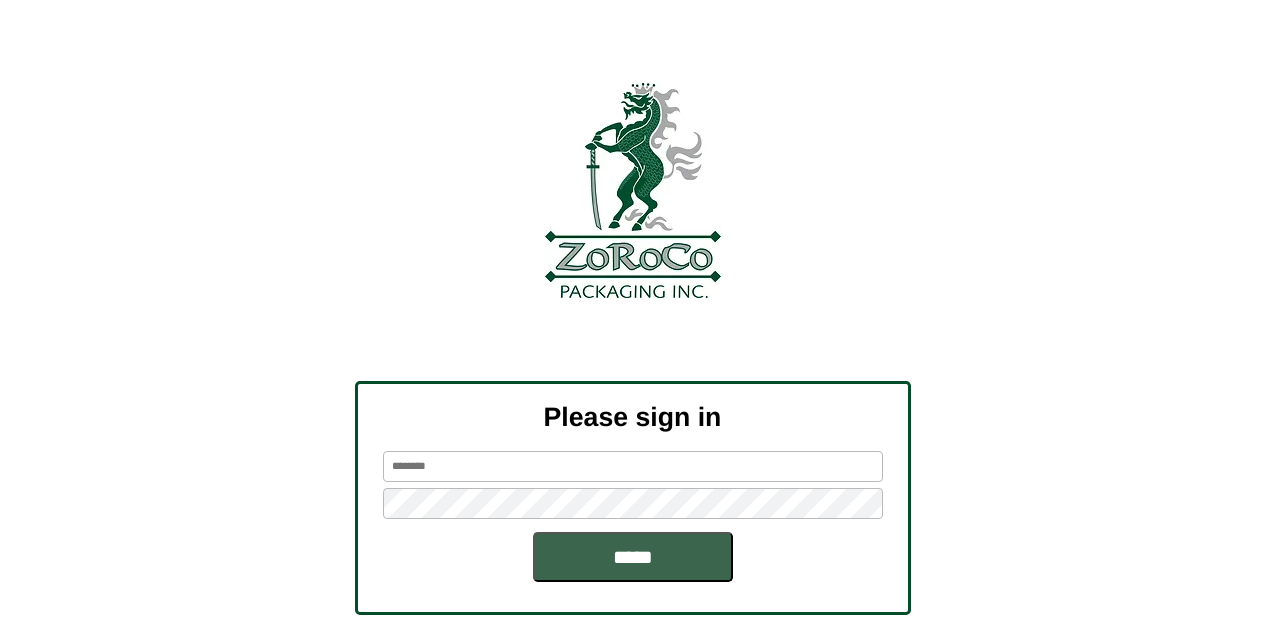 scroll, scrollTop: 0, scrollLeft: 0, axis: both 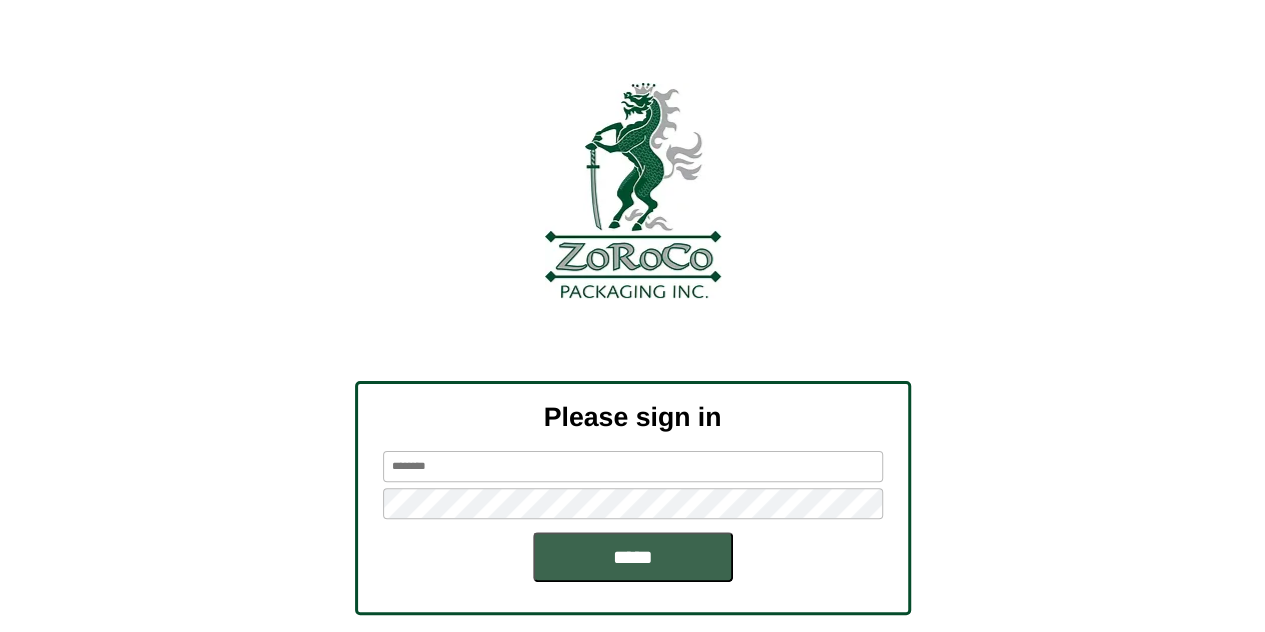 click at bounding box center [633, 466] 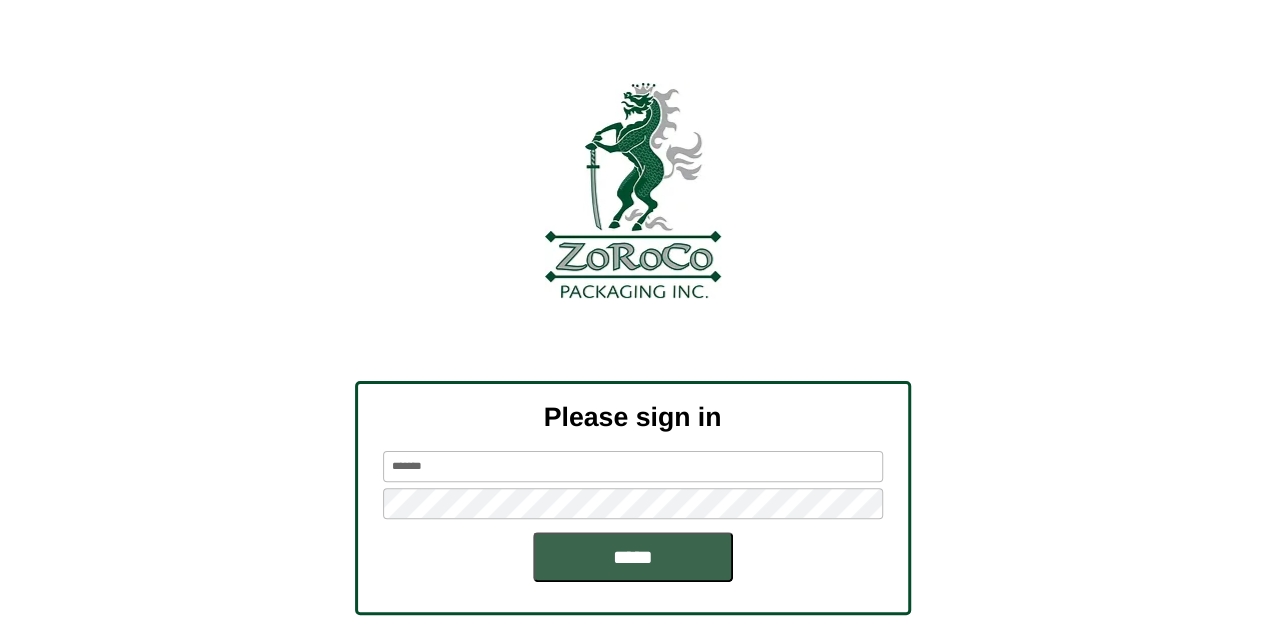 click on "*****" at bounding box center [633, 557] 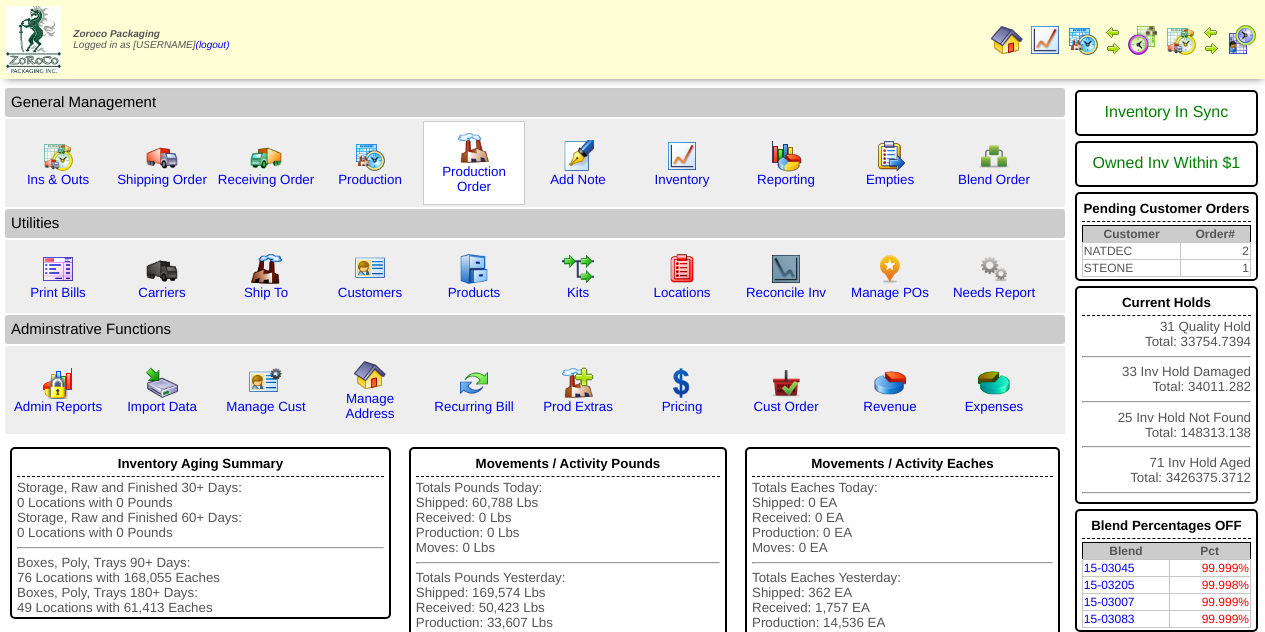 scroll, scrollTop: 0, scrollLeft: 0, axis: both 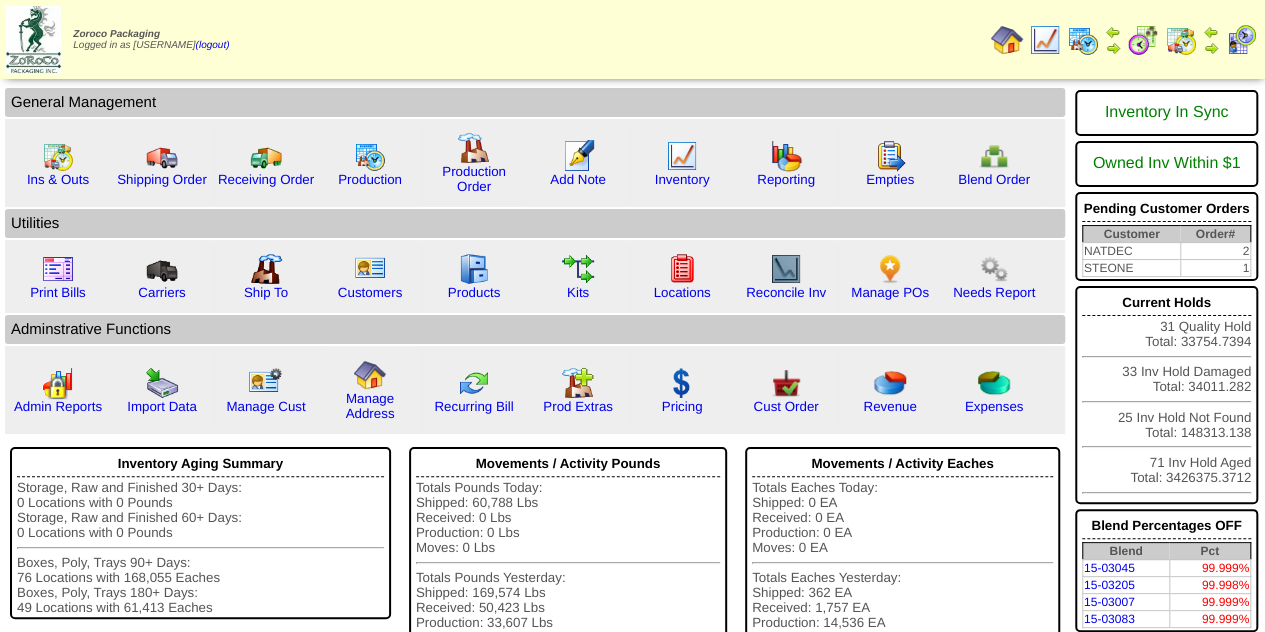 click at bounding box center (1045, 40) 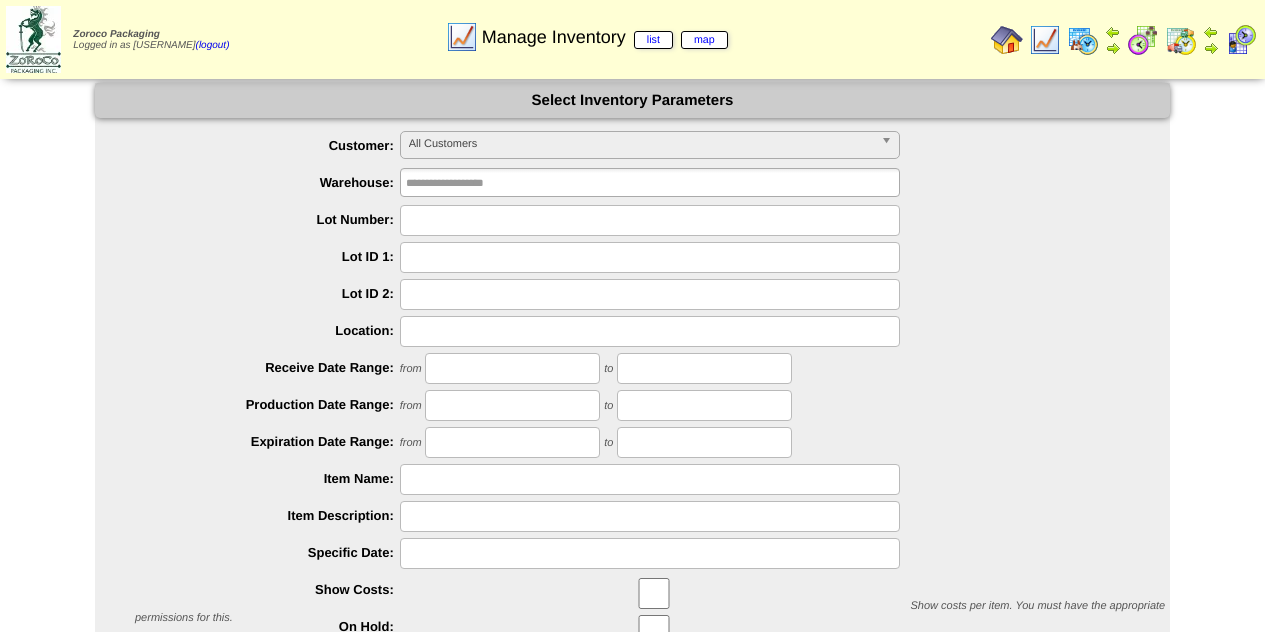 scroll, scrollTop: 0, scrollLeft: 0, axis: both 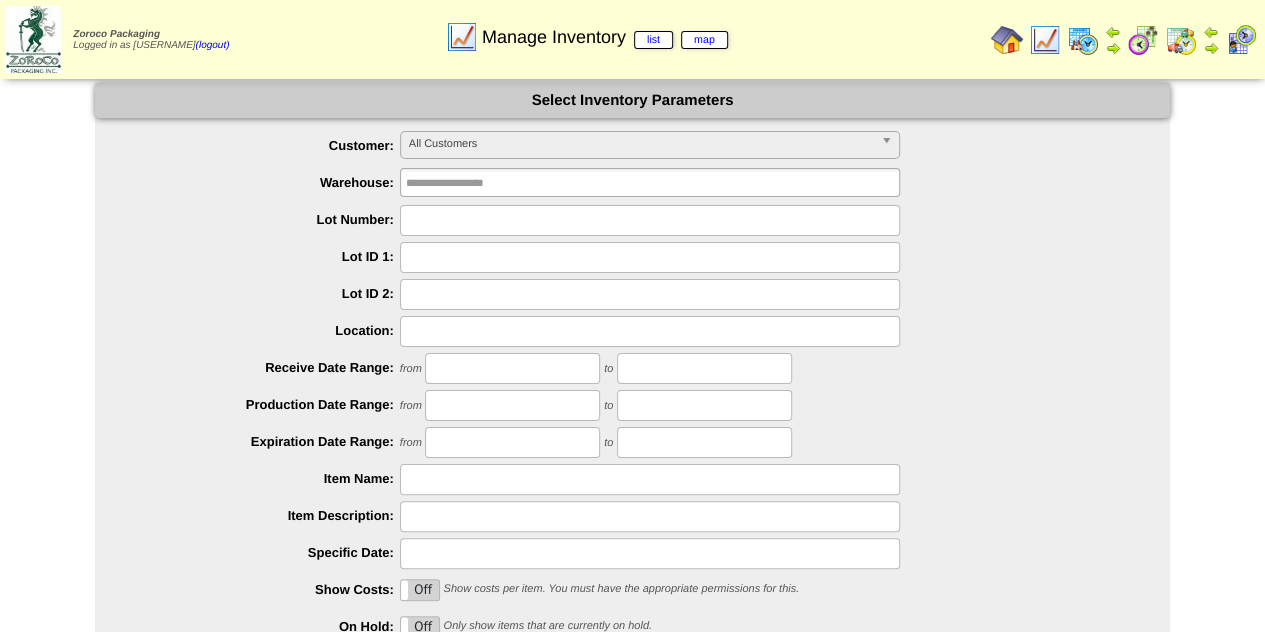 click at bounding box center (1083, 40) 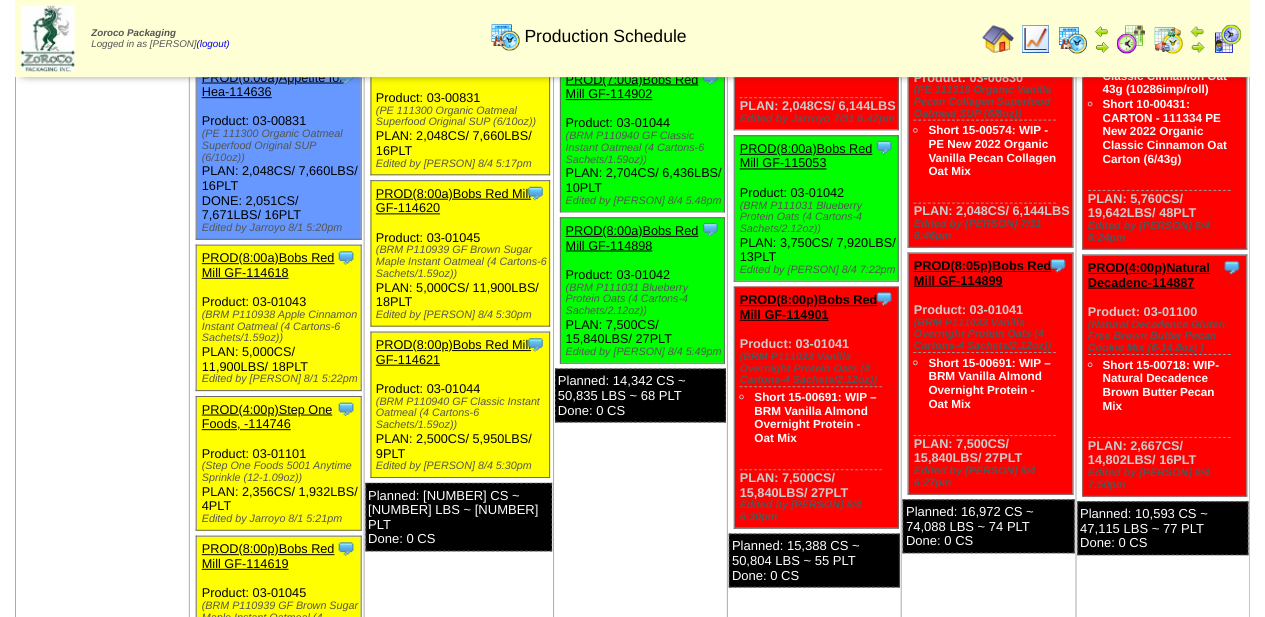 scroll, scrollTop: 600, scrollLeft: 0, axis: vertical 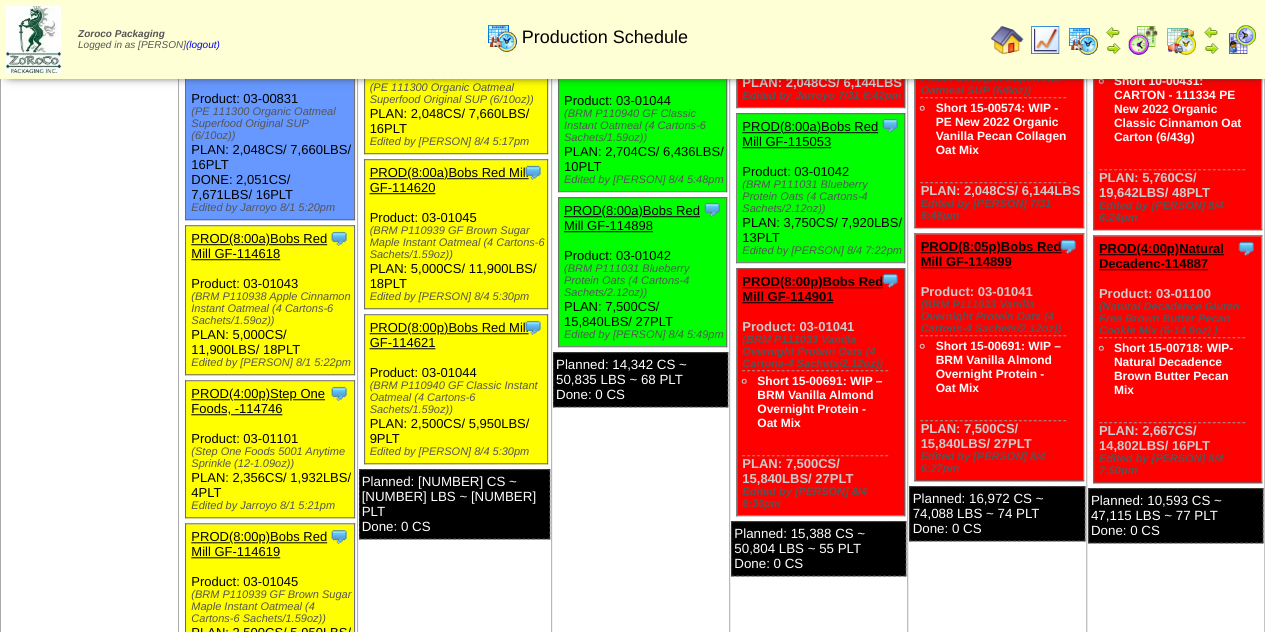 click on "PROD(8:00a)Bobs Red Mill GF-114618" at bounding box center (259, 246) 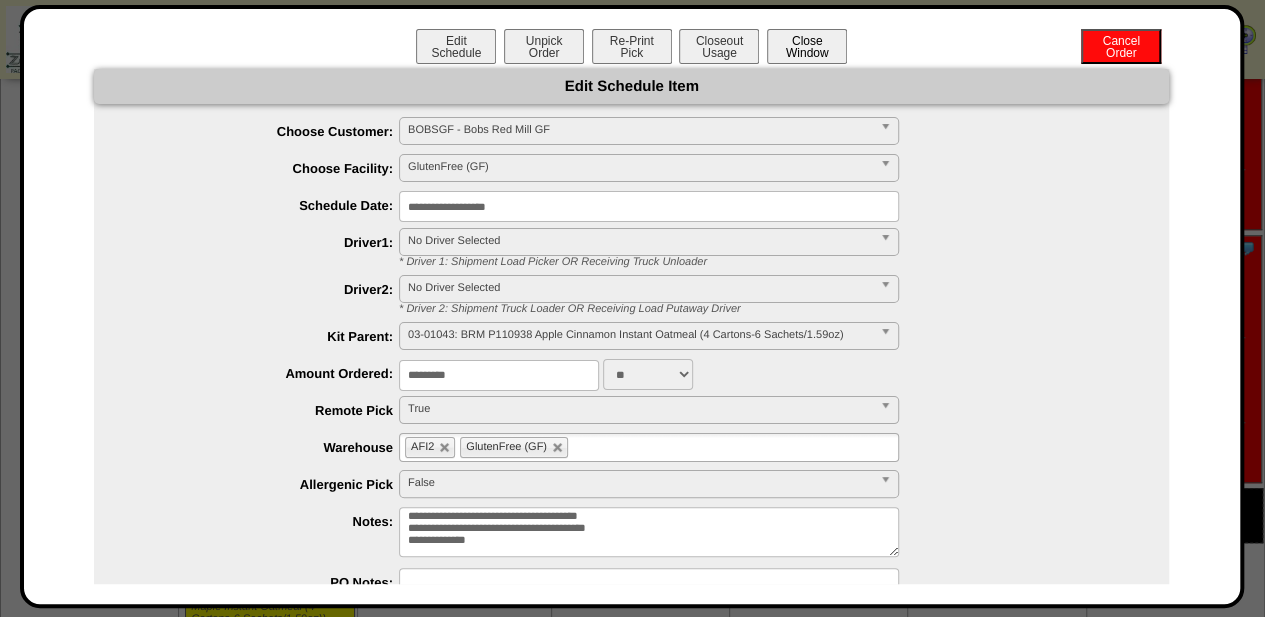 click on "Close Window" at bounding box center [807, 46] 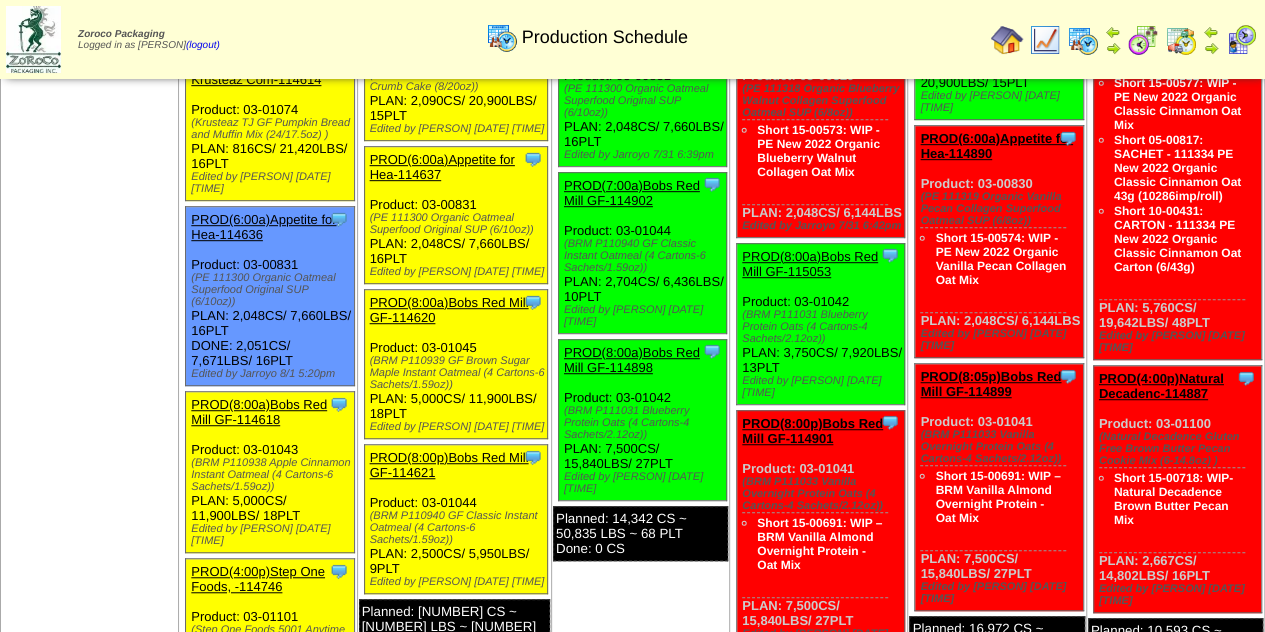 scroll, scrollTop: 500, scrollLeft: 0, axis: vertical 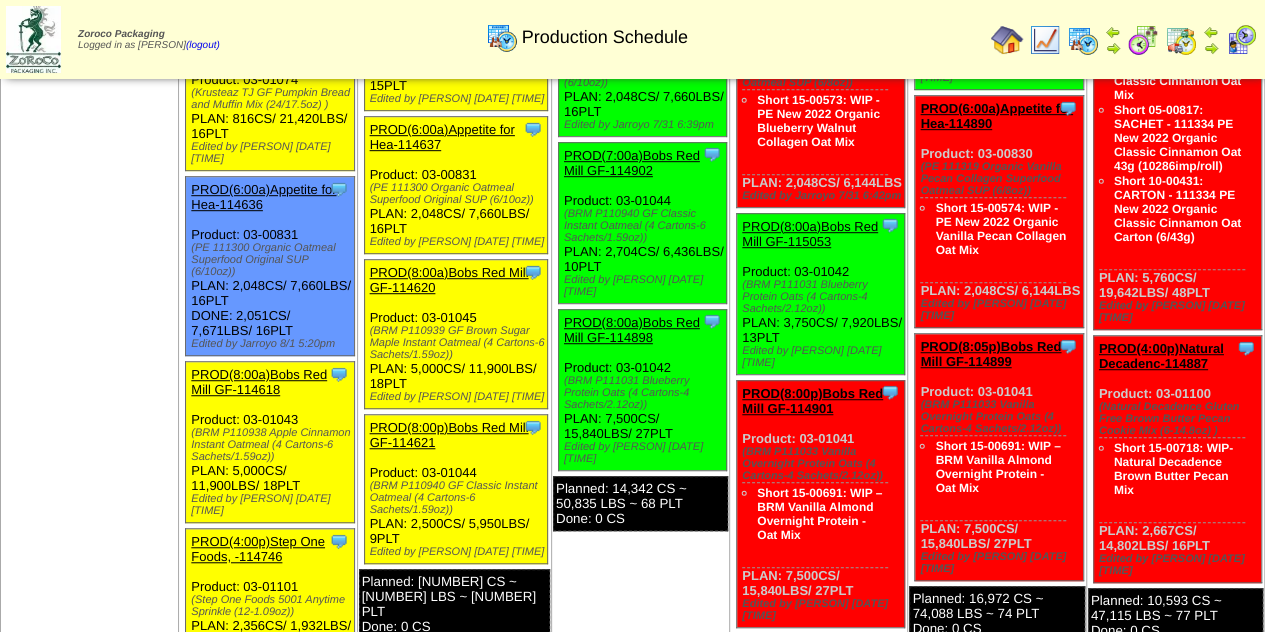 drag, startPoint x: 268, startPoint y: 426, endPoint x: 188, endPoint y: 403, distance: 83.240616 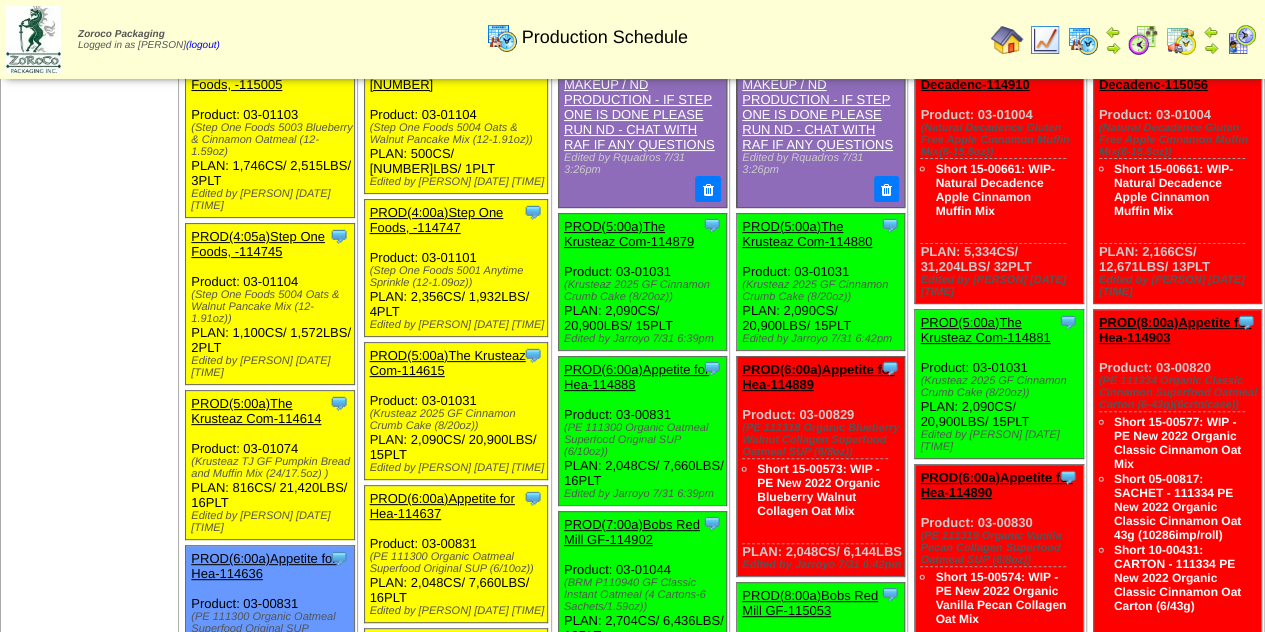 scroll, scrollTop: 100, scrollLeft: 0, axis: vertical 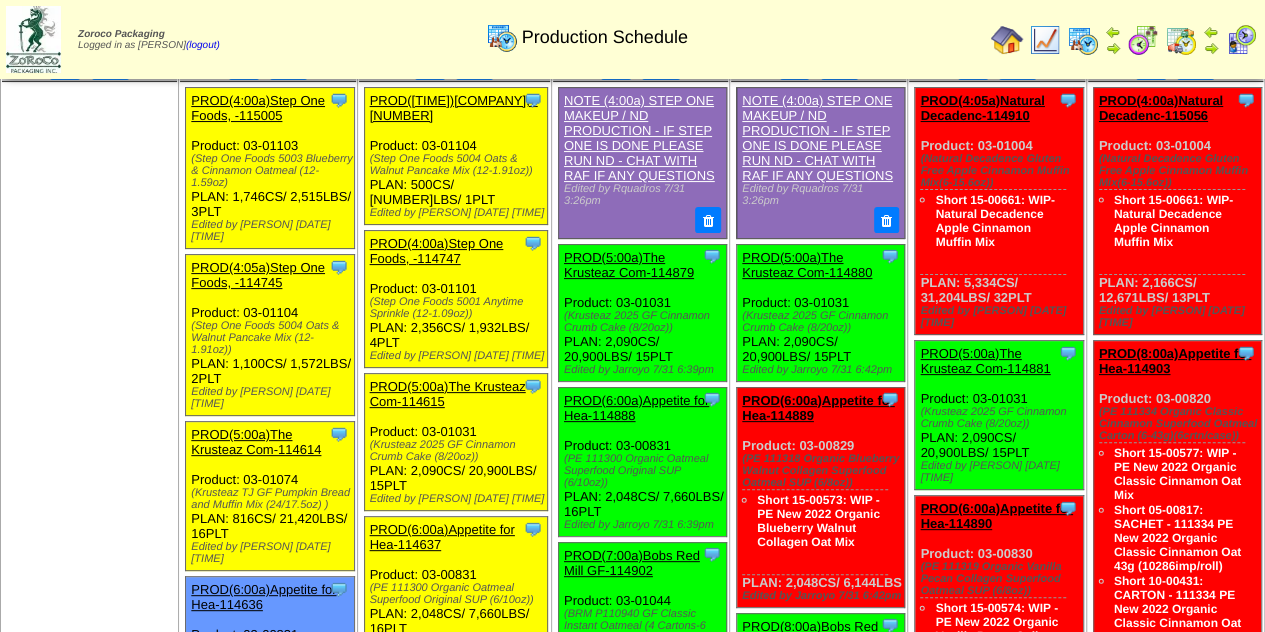 drag, startPoint x: 229, startPoint y: 183, endPoint x: 190, endPoint y: 163, distance: 43.829212 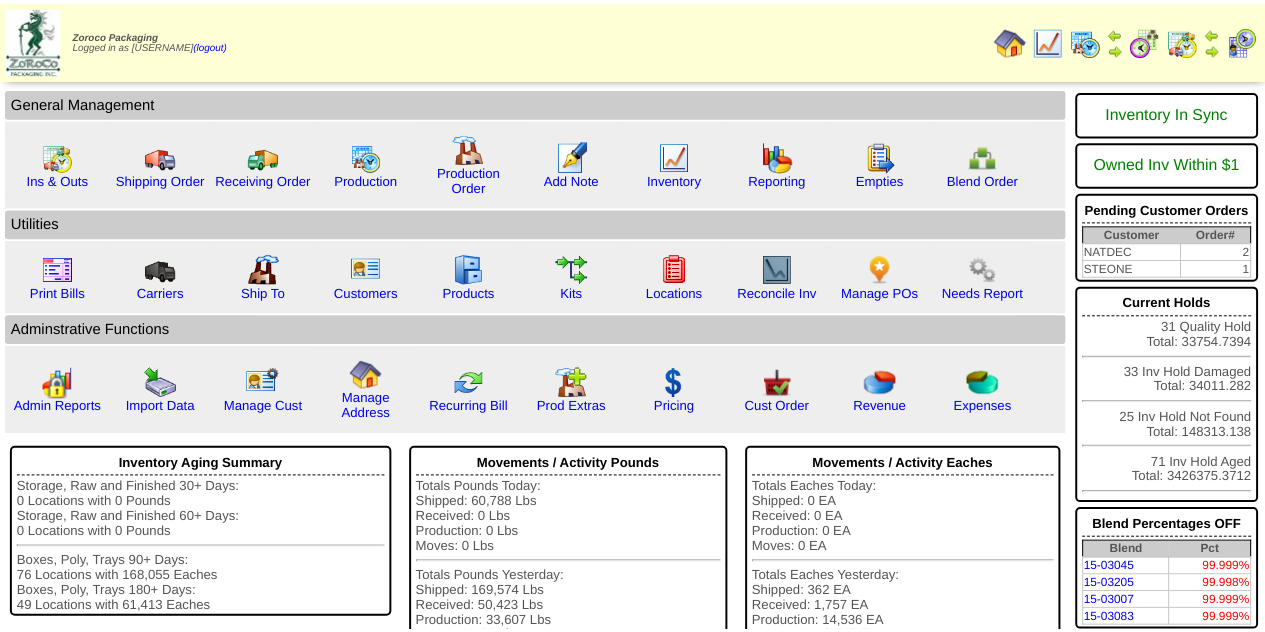 scroll, scrollTop: 0, scrollLeft: 0, axis: both 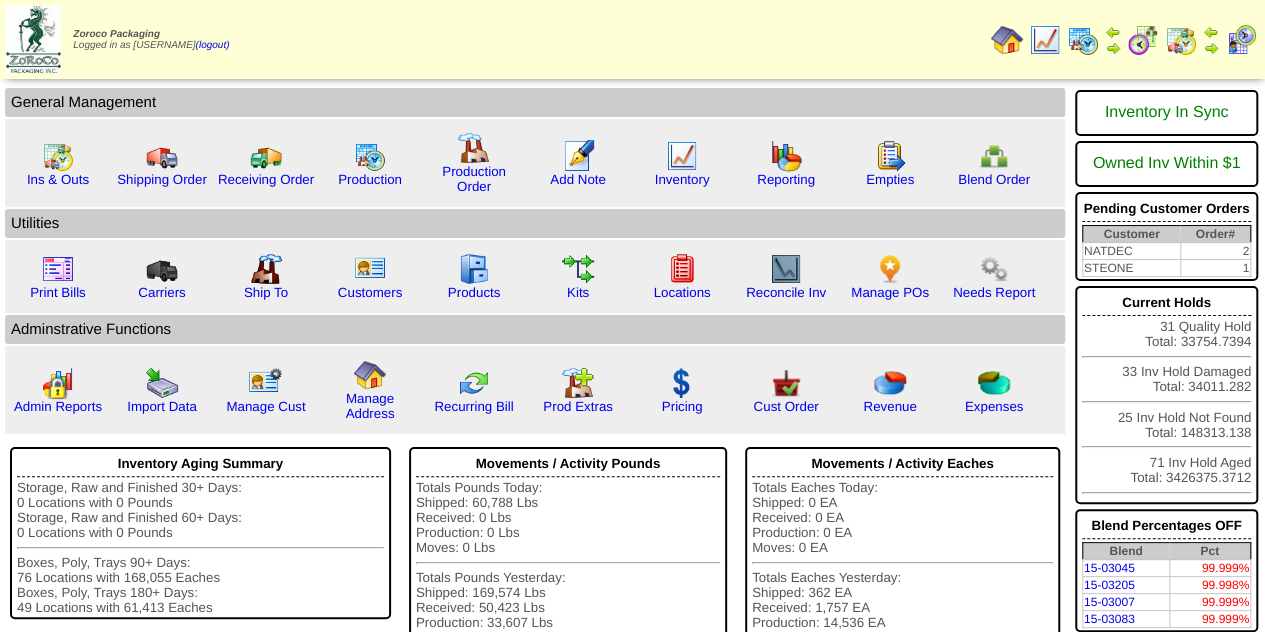 click at bounding box center (1045, 40) 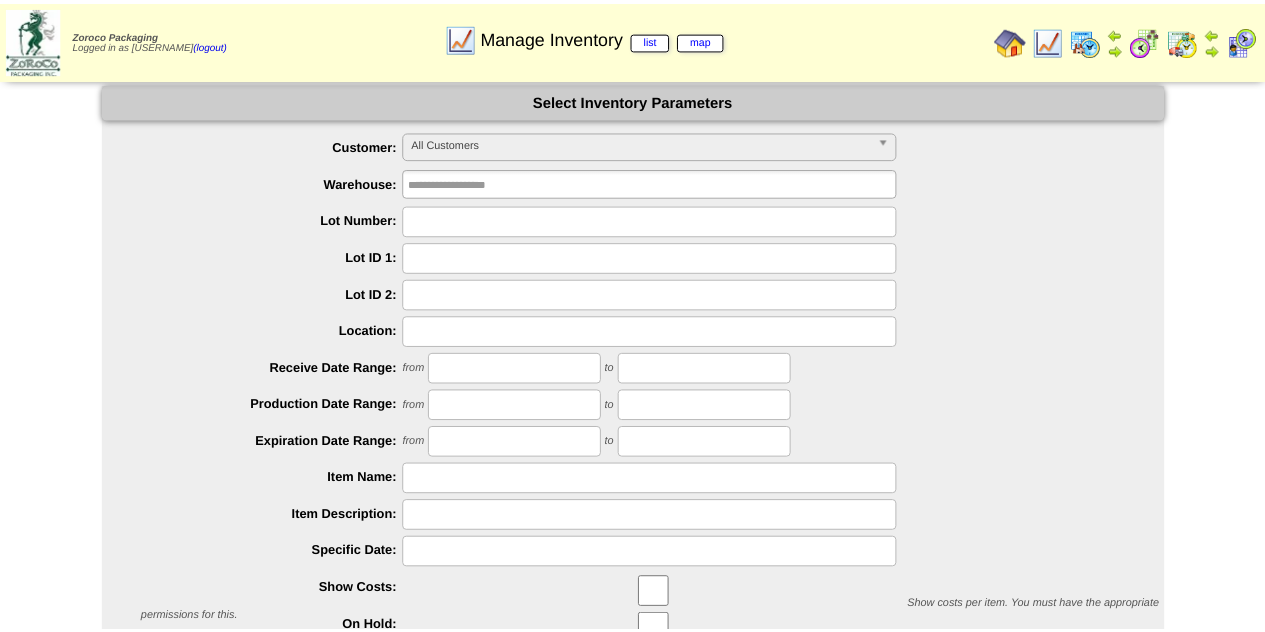 scroll, scrollTop: 0, scrollLeft: 0, axis: both 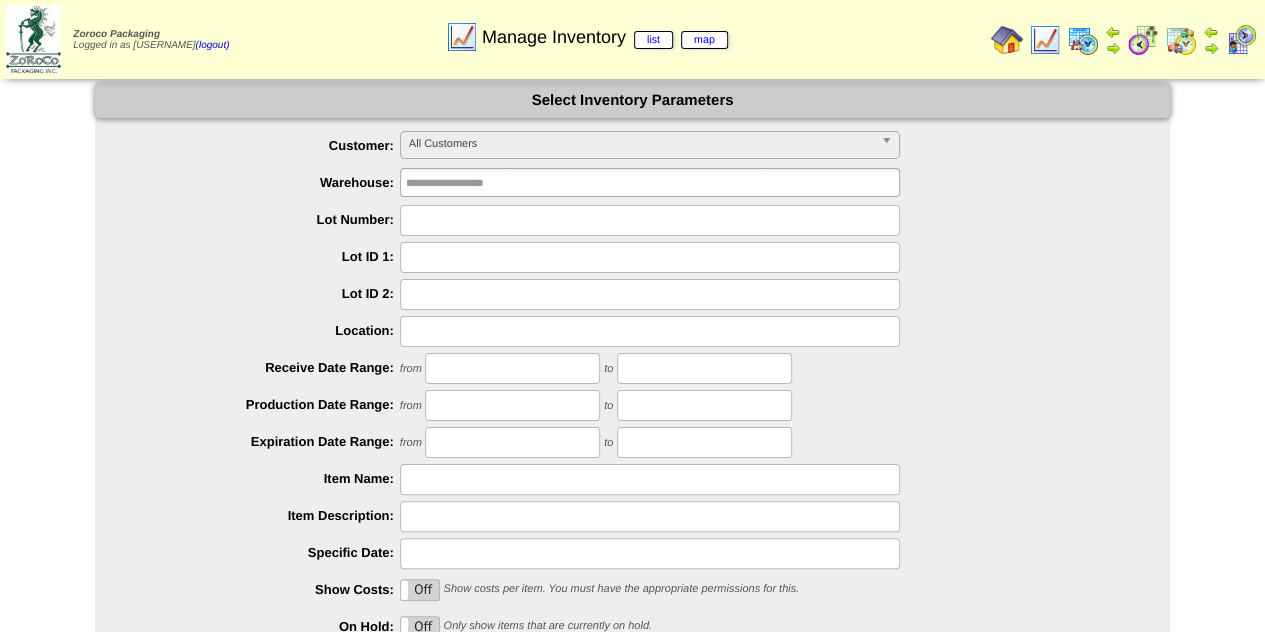 type 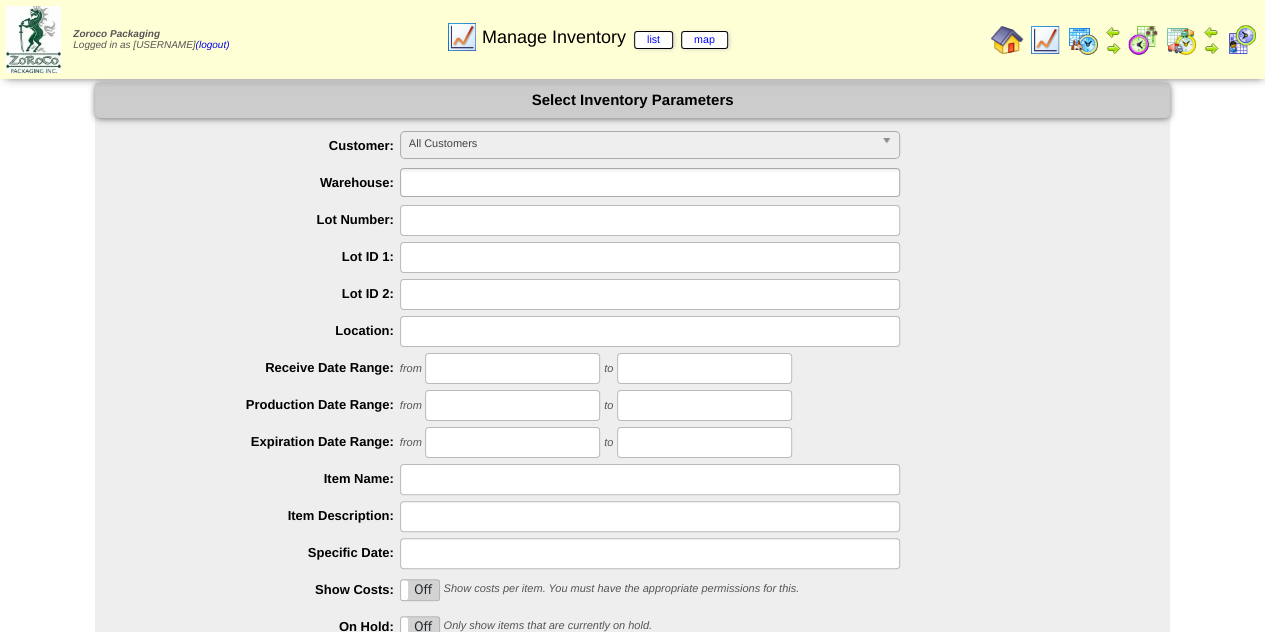 click at bounding box center (470, 182) 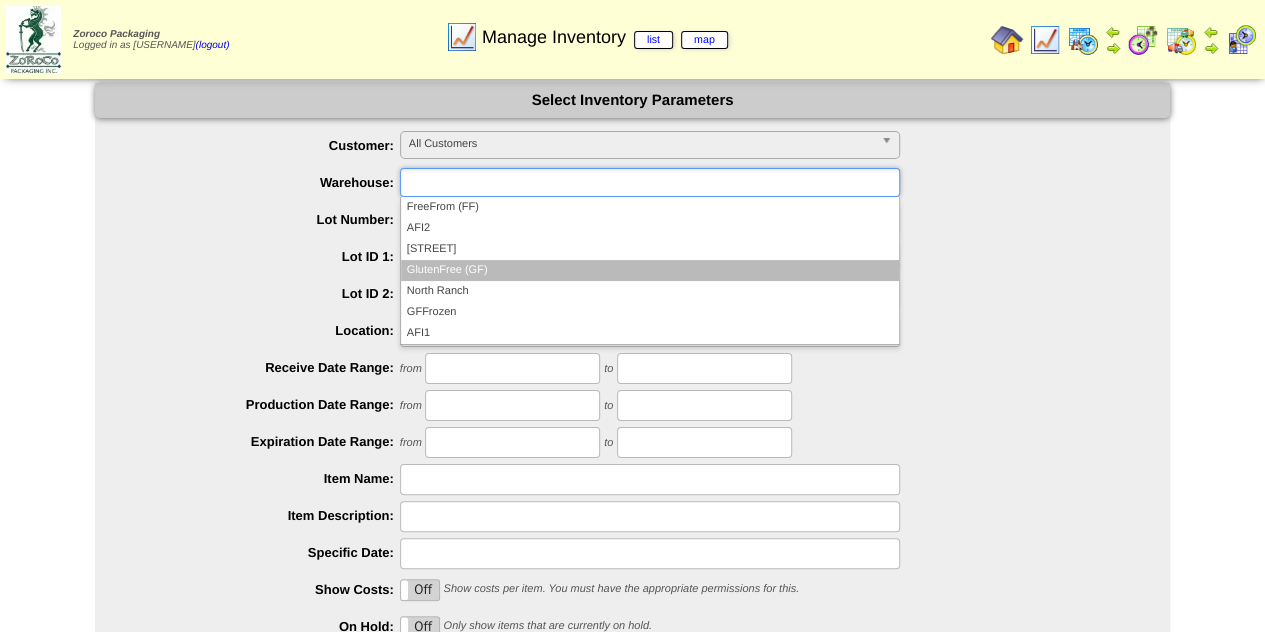 click on "GlutenFree (GF)" at bounding box center (650, 270) 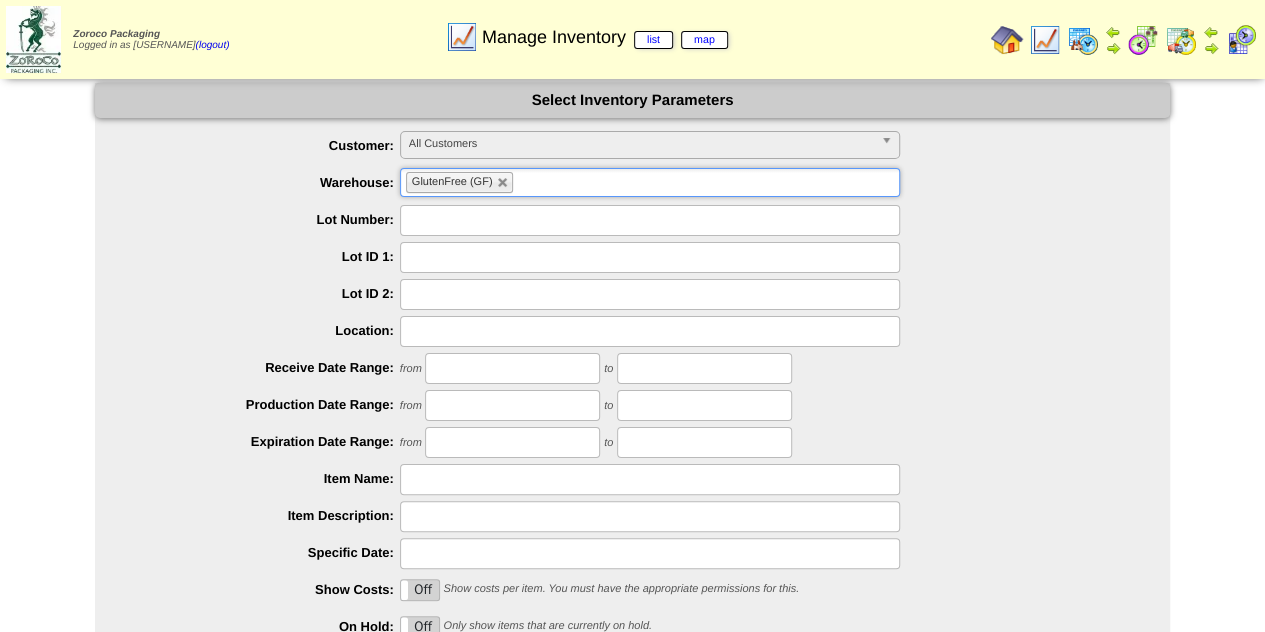 click at bounding box center [650, 220] 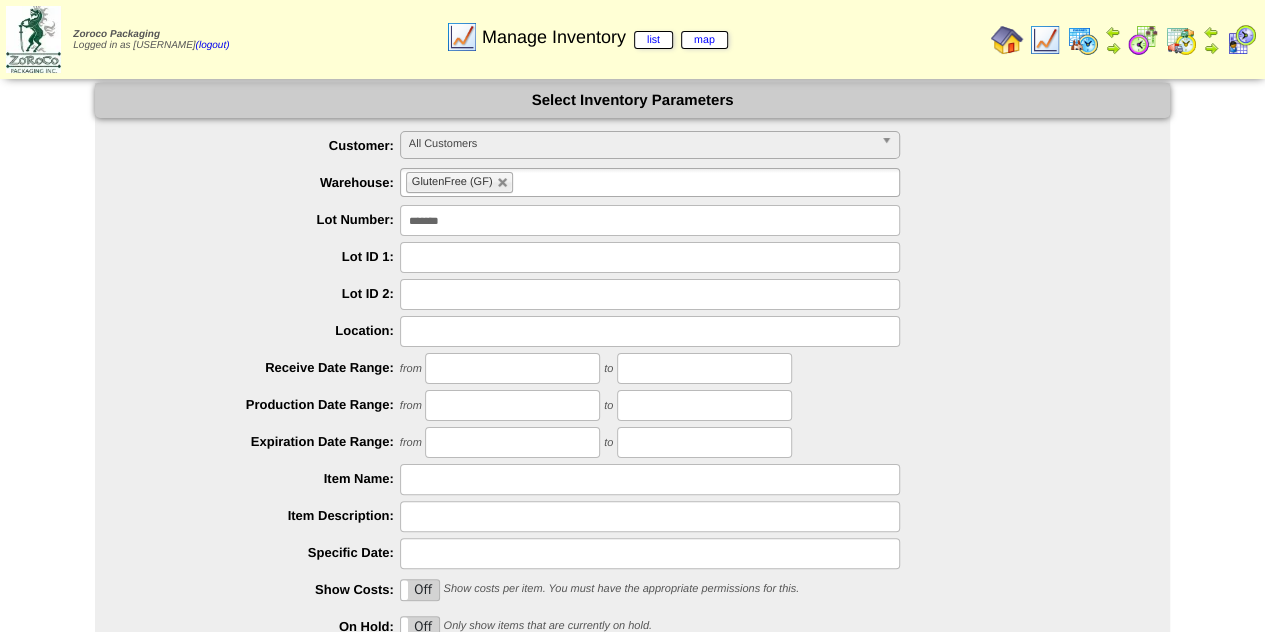 type on "*******" 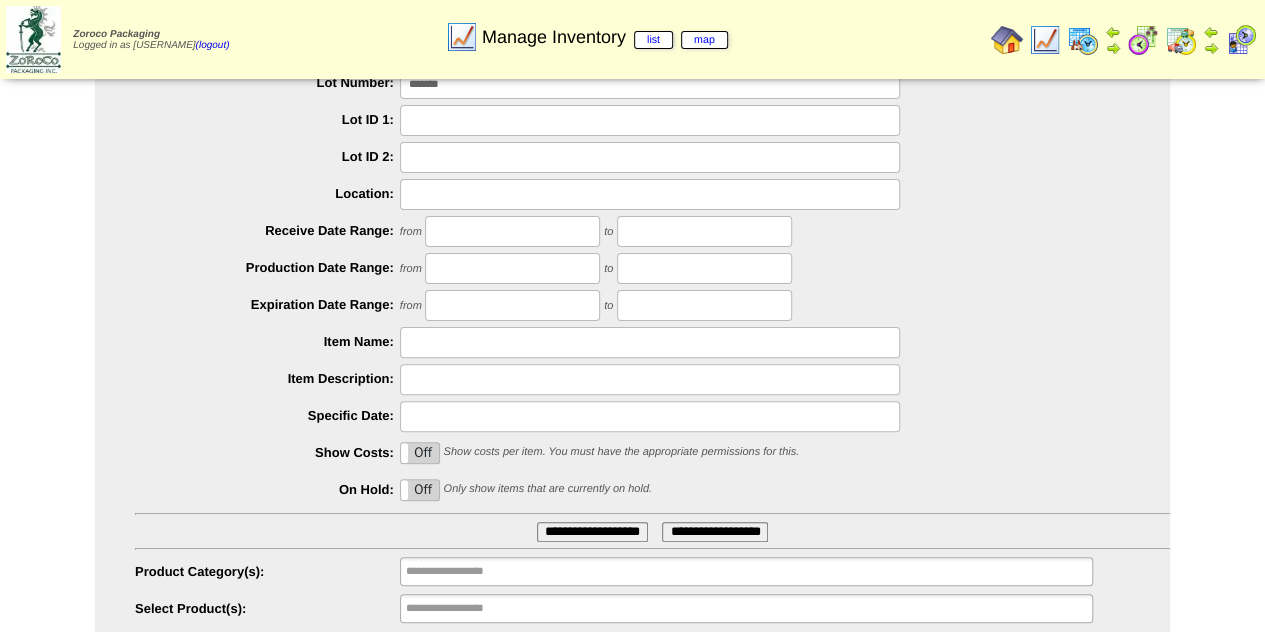 scroll, scrollTop: 202, scrollLeft: 0, axis: vertical 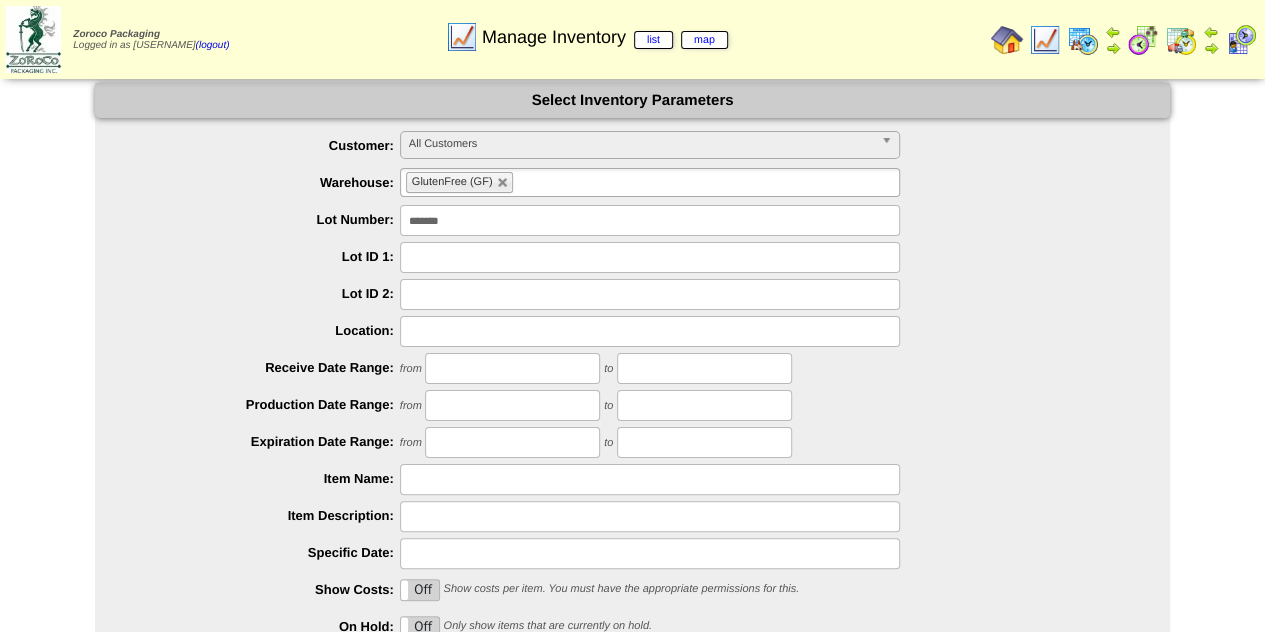click on "*******" at bounding box center [650, 220] 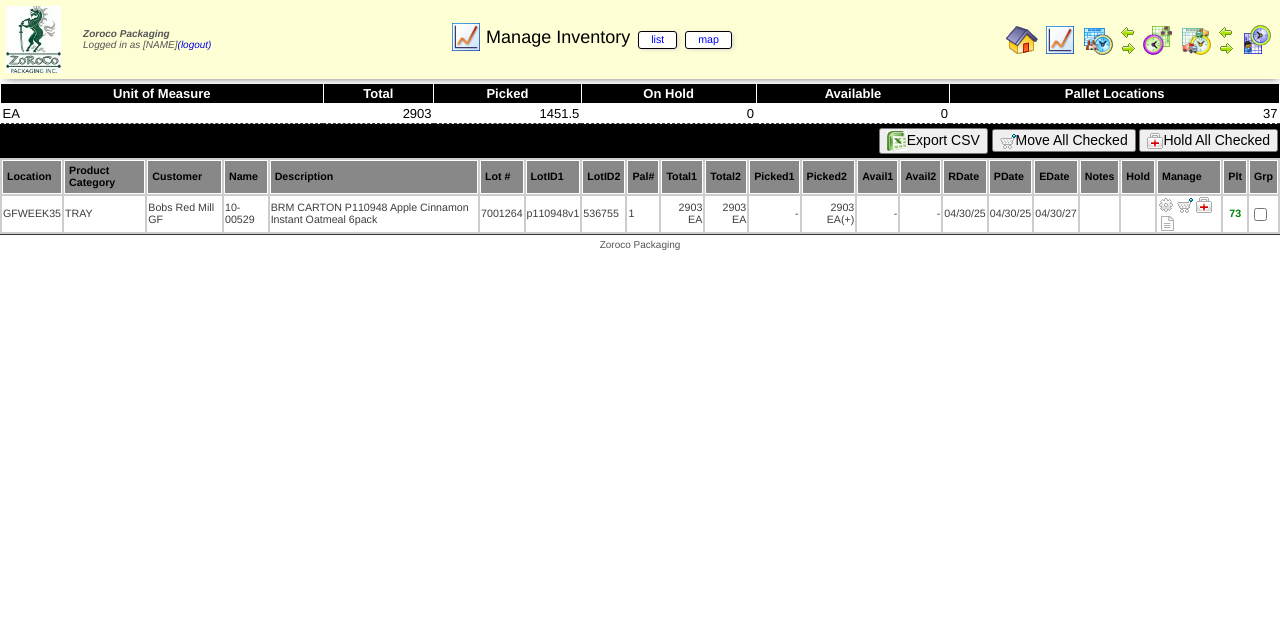 scroll, scrollTop: 0, scrollLeft: 0, axis: both 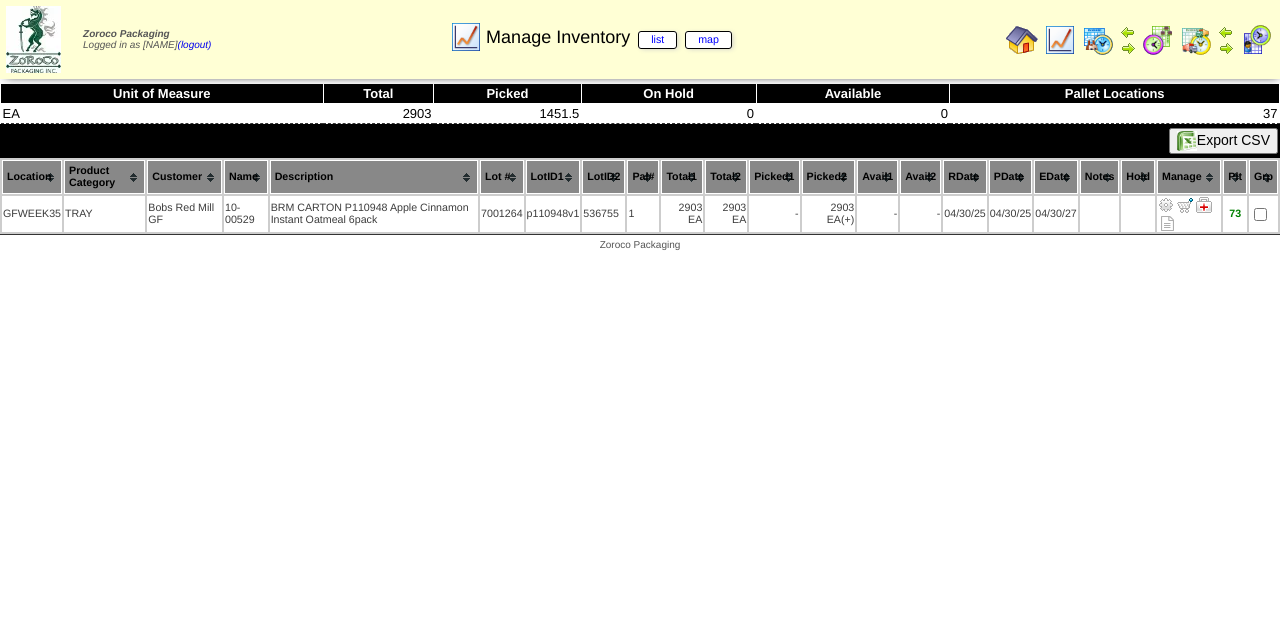 click at bounding box center (1022, 40) 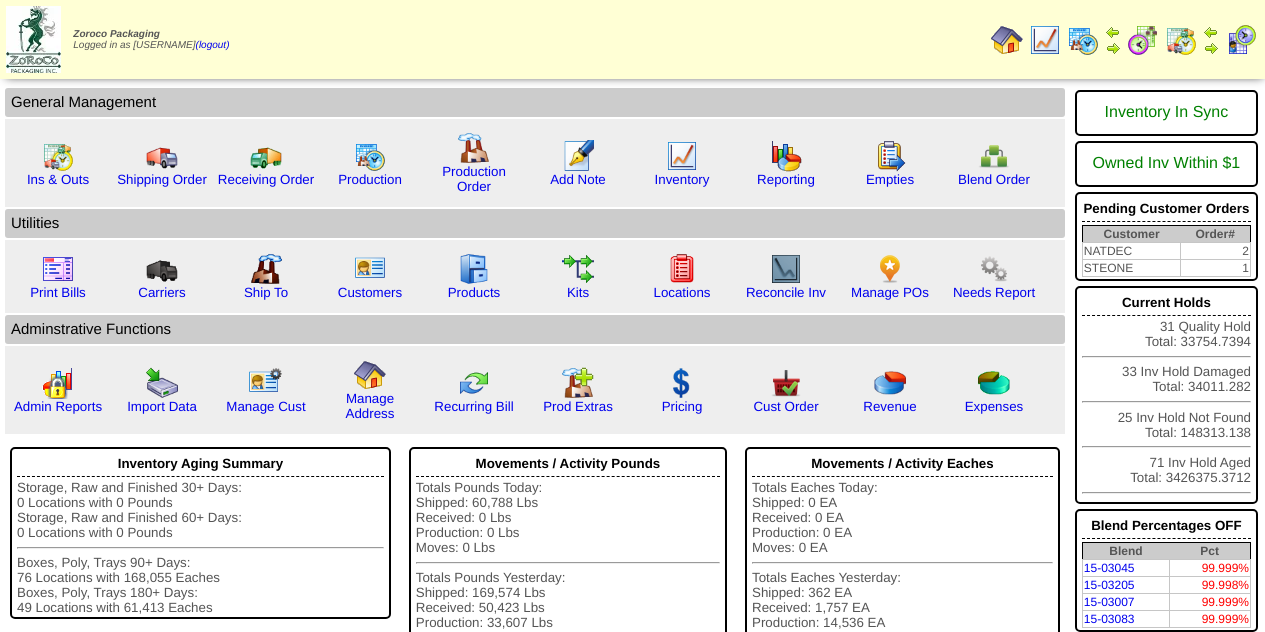 scroll, scrollTop: 0, scrollLeft: 0, axis: both 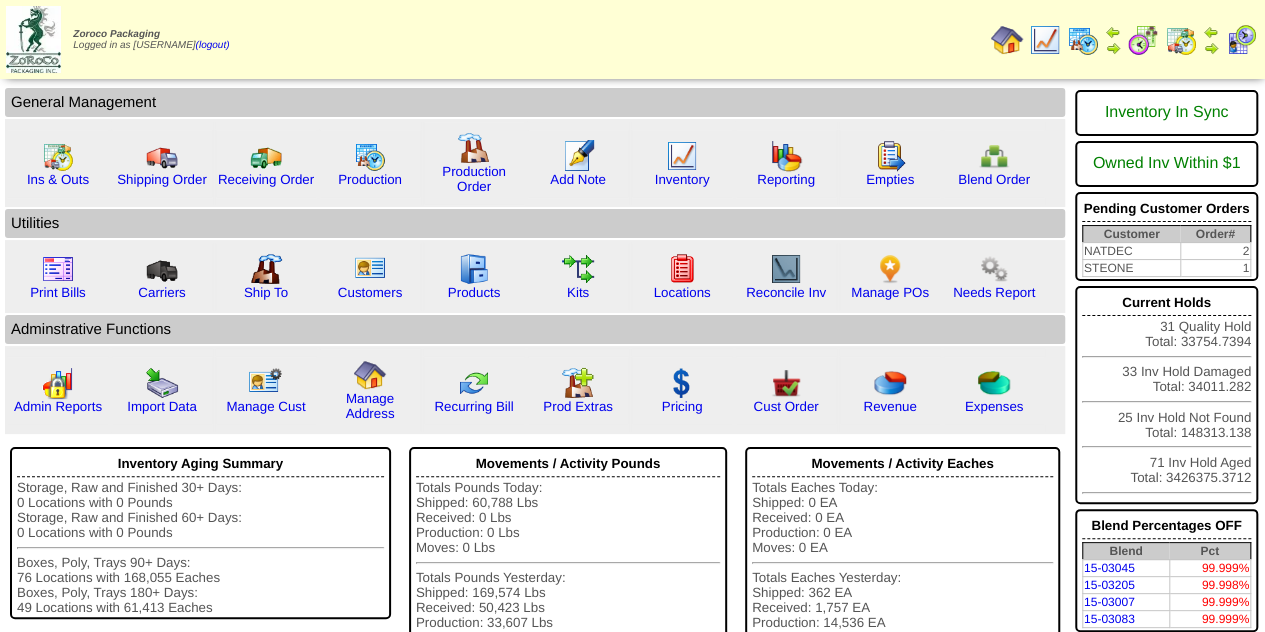 click at bounding box center [1083, 40] 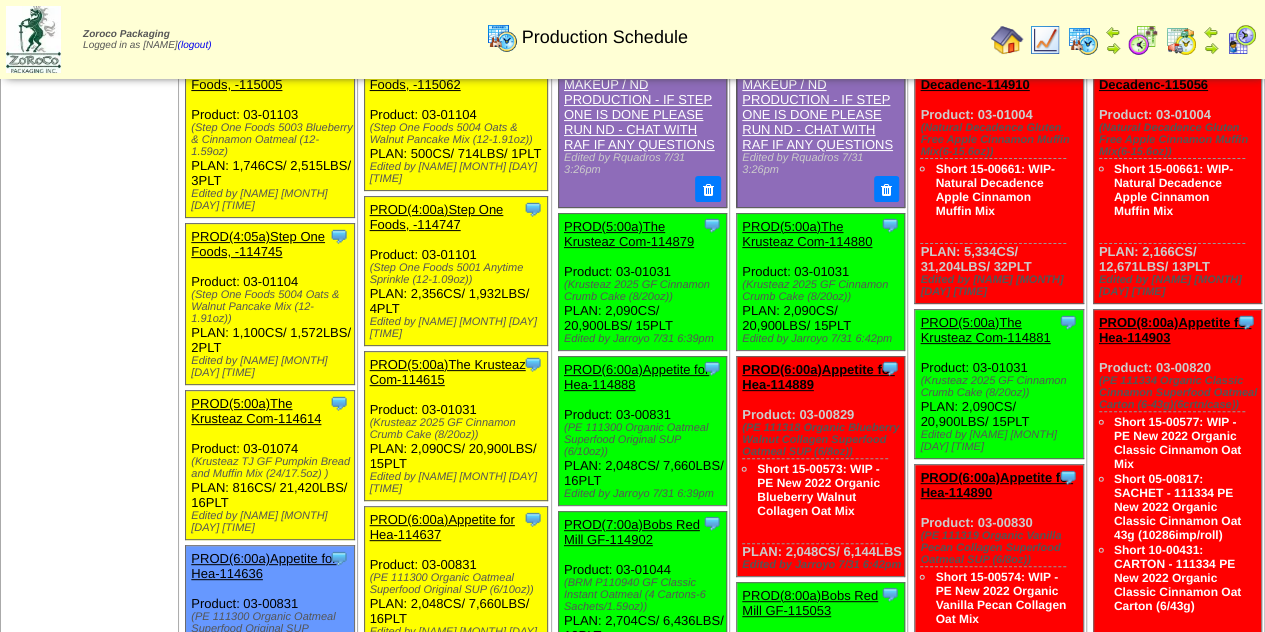 scroll, scrollTop: 100, scrollLeft: 0, axis: vertical 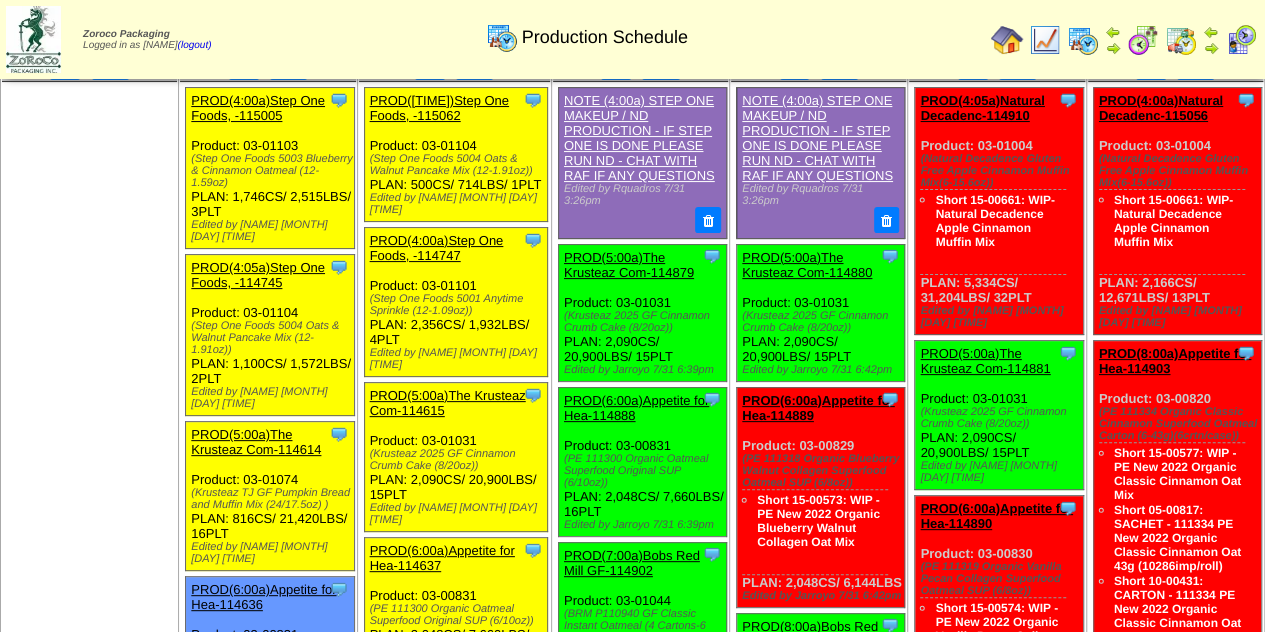 drag, startPoint x: 348, startPoint y: 331, endPoint x: 194, endPoint y: 299, distance: 157.28954 